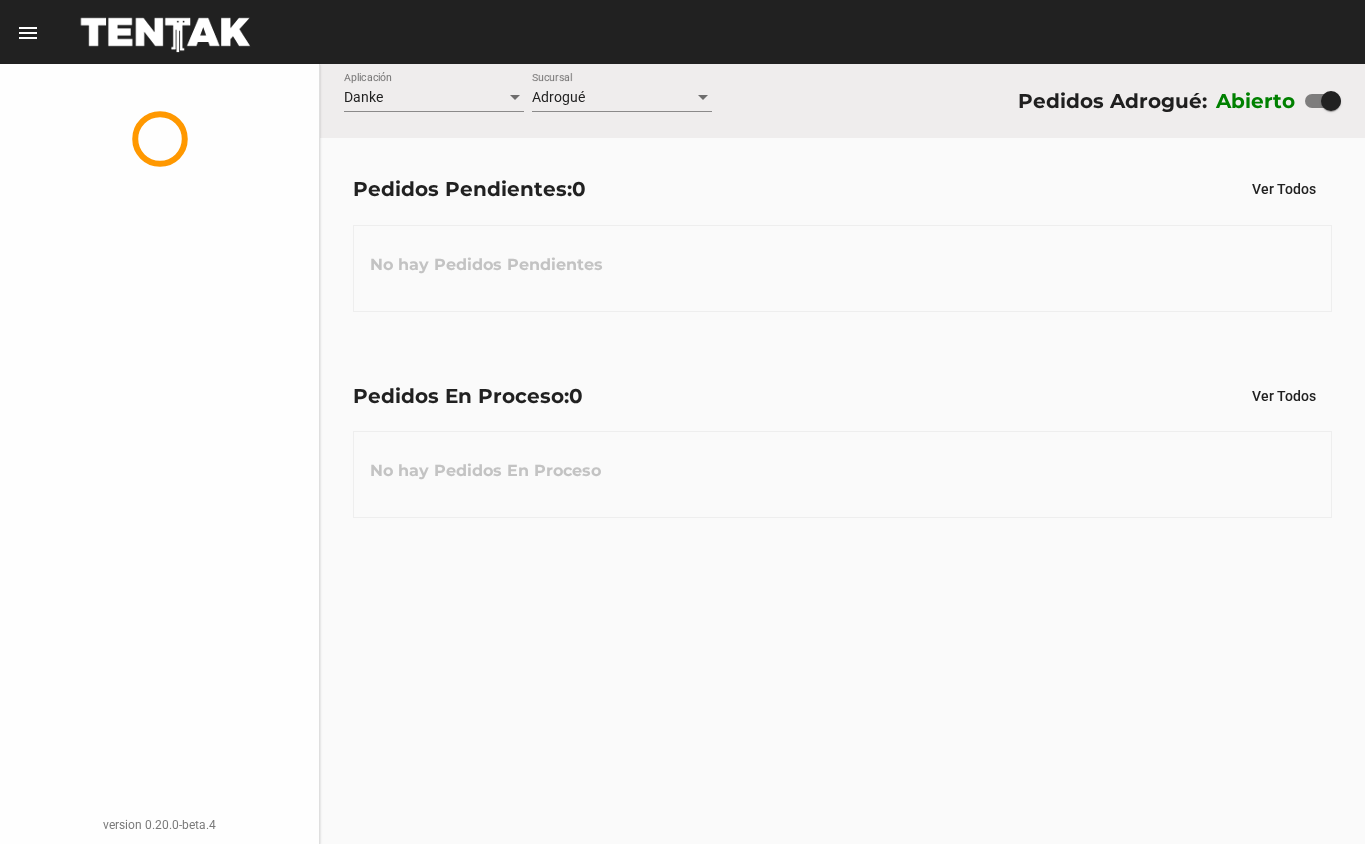scroll, scrollTop: 0, scrollLeft: 0, axis: both 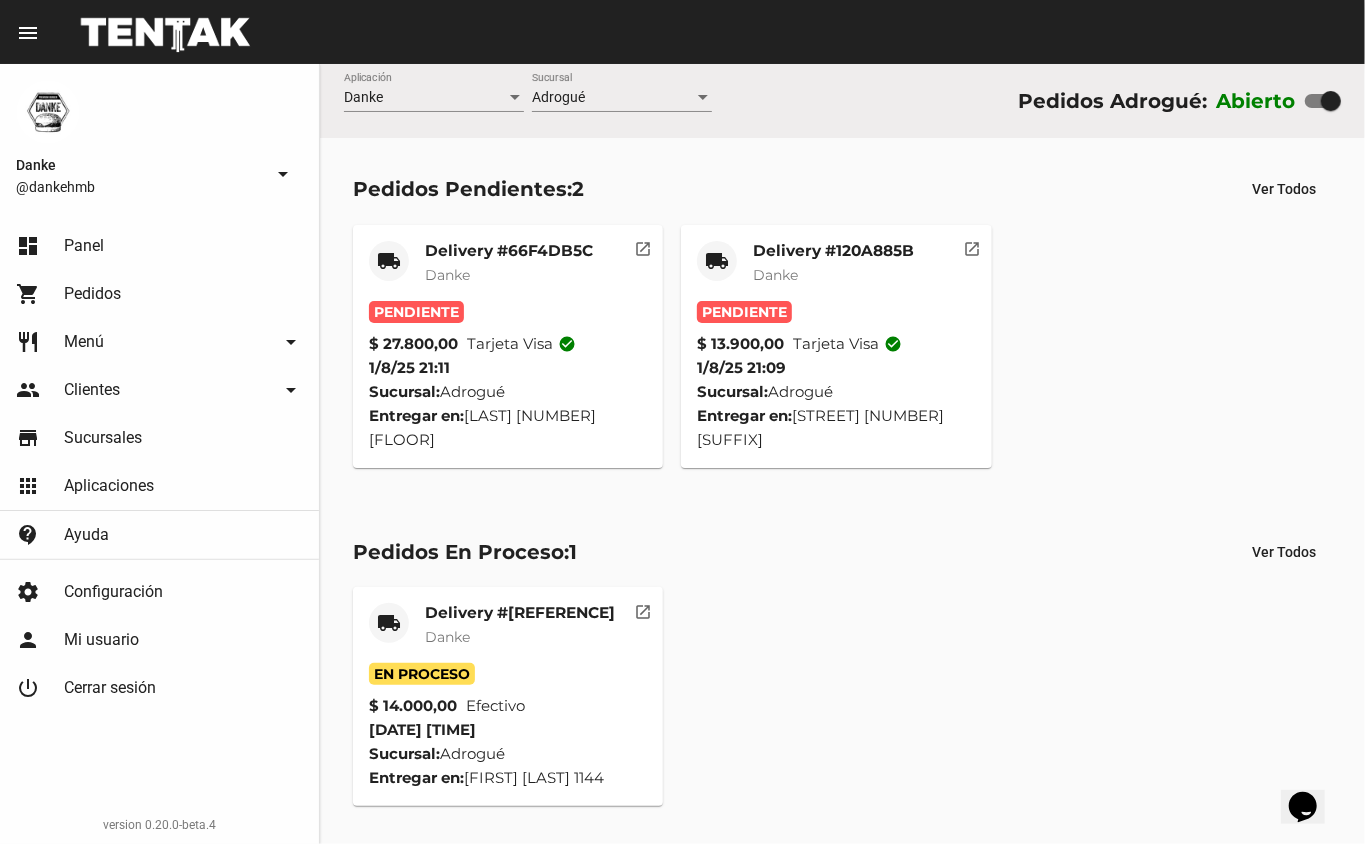 click on "Delivery #[REFERENCE] Danke En Proceso $ 14.000,00 Efectivo [DATE] [TIME] Sucursal: [CITY] Entregar en: [STREET] [NUMBER] open_in_new" 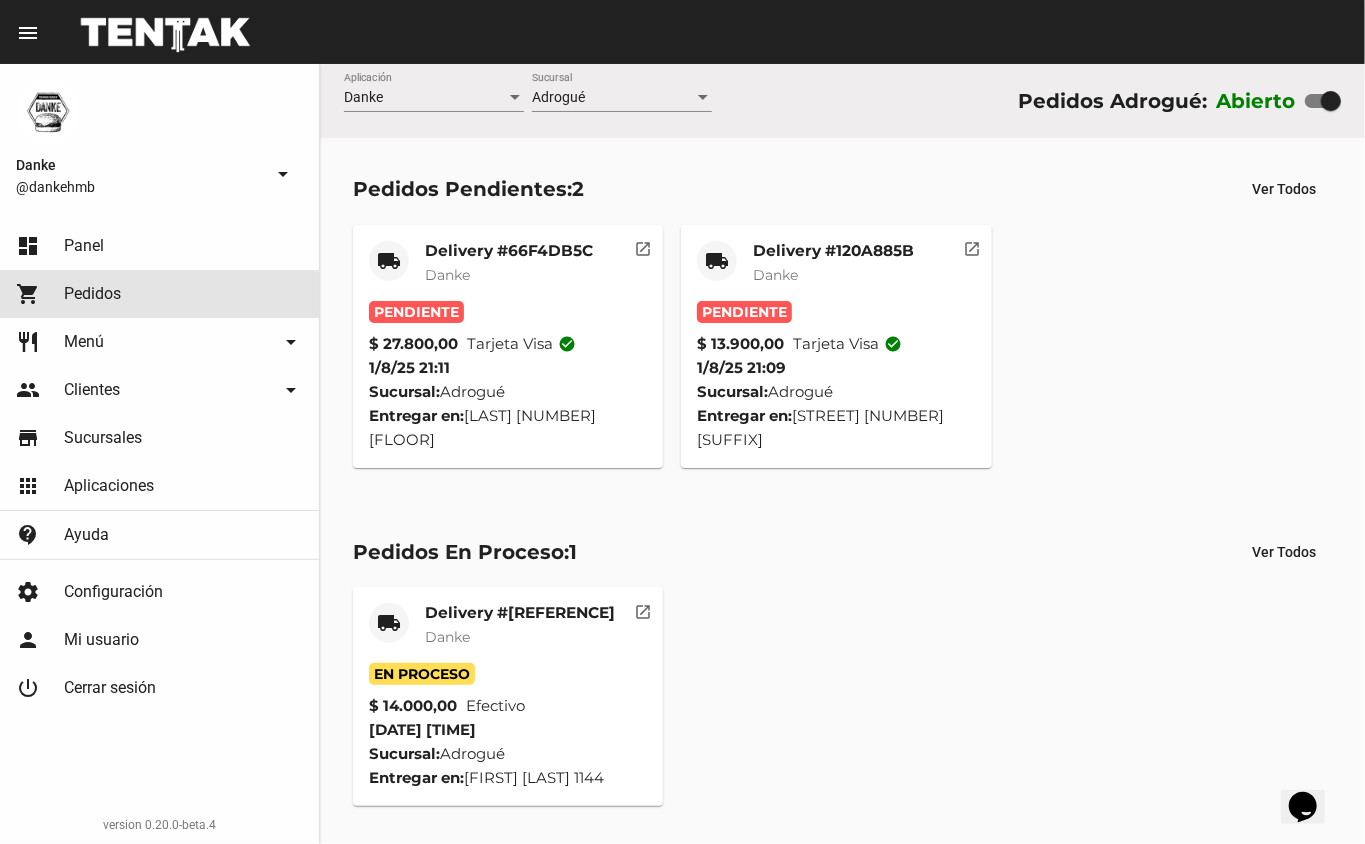 click on "Pedidos" 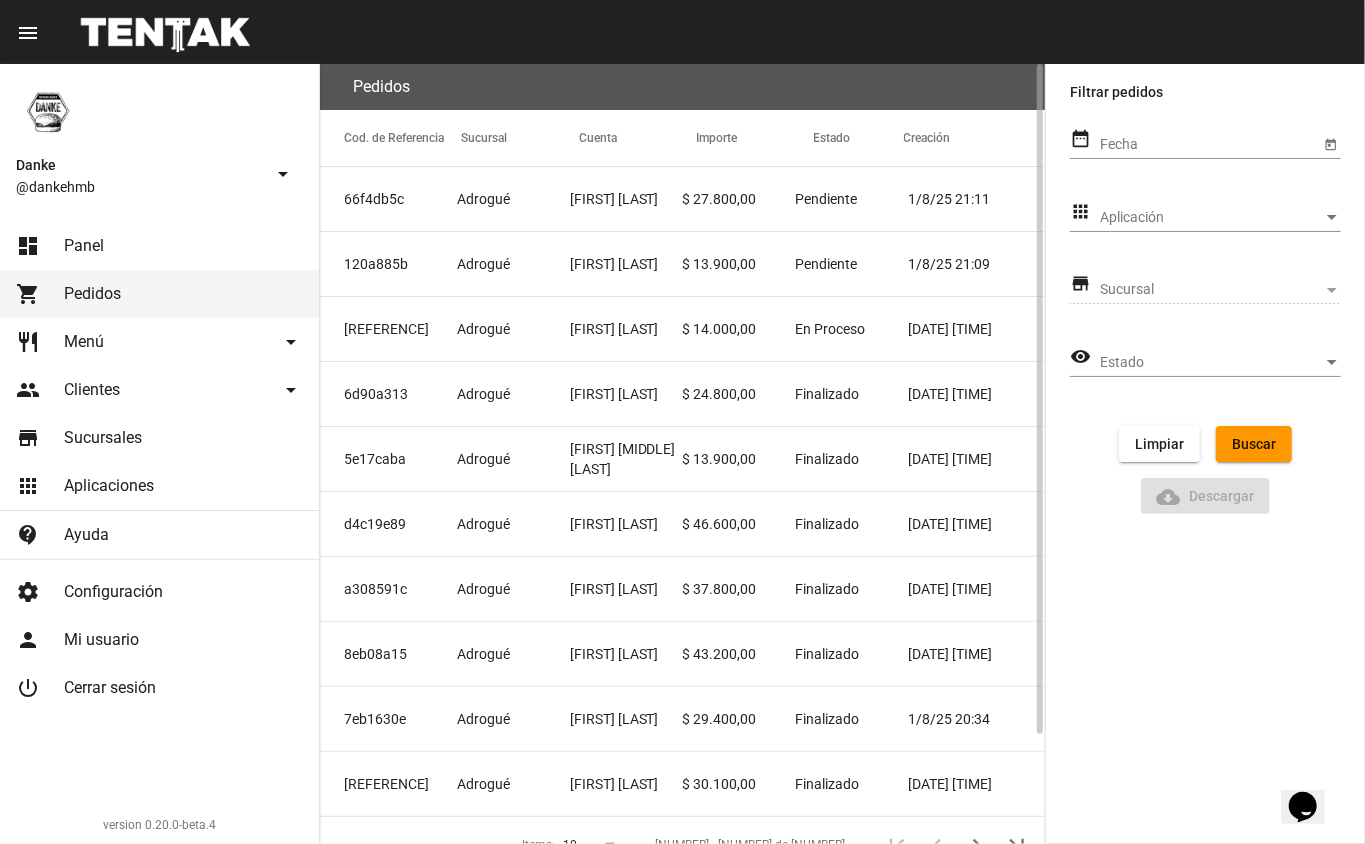 click on "Adrogué" 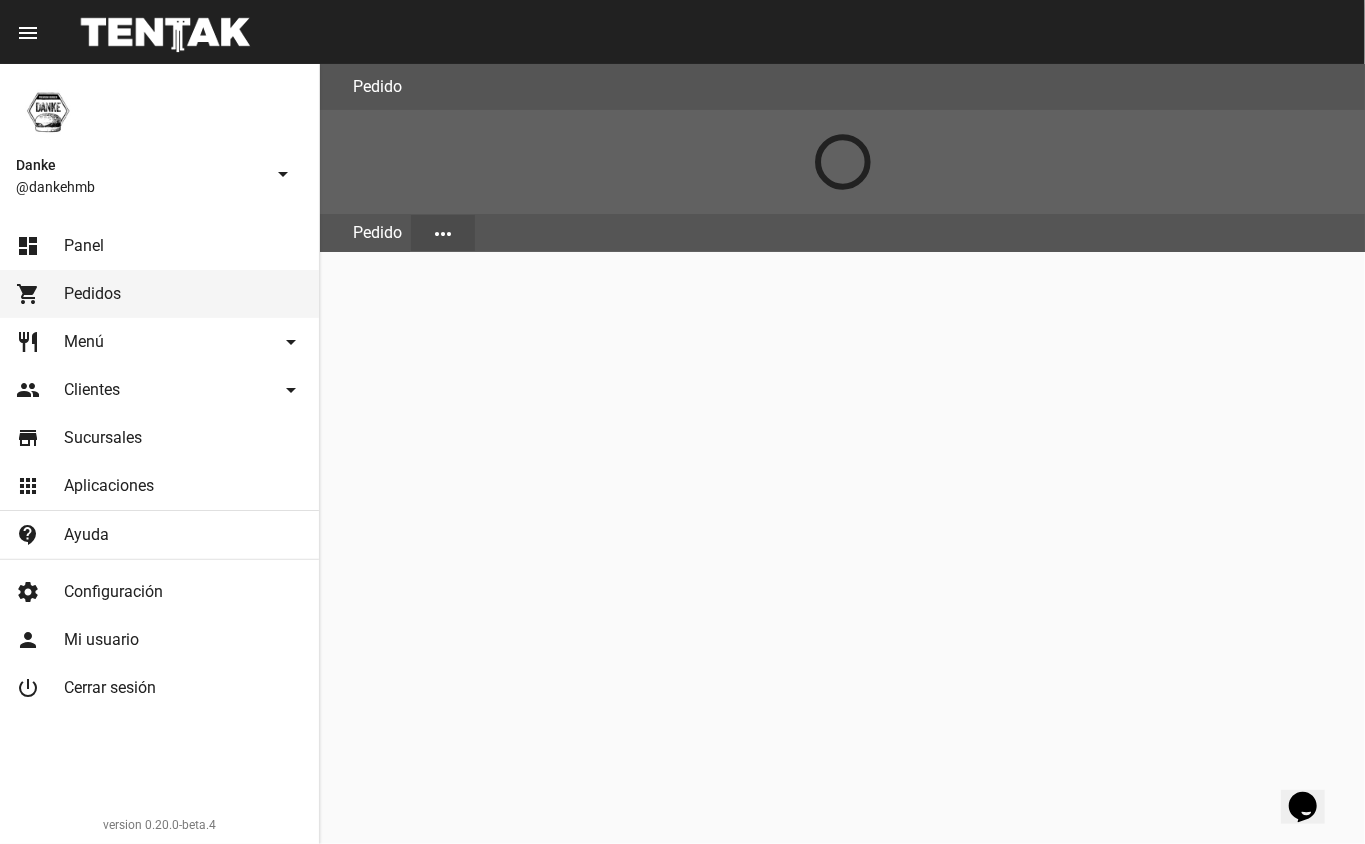 click on "Pedido Pedido more_horiz" 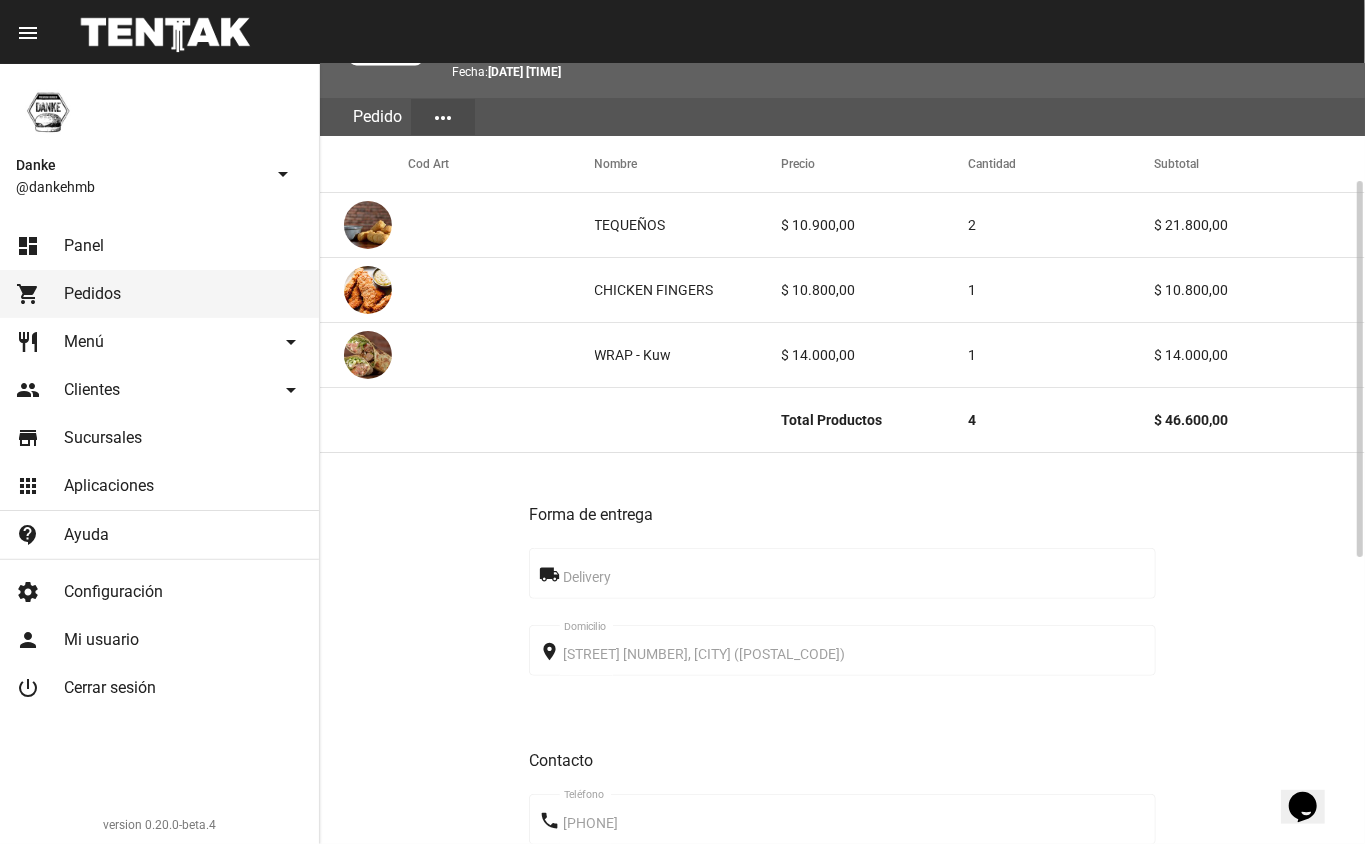scroll, scrollTop: 182, scrollLeft: 0, axis: vertical 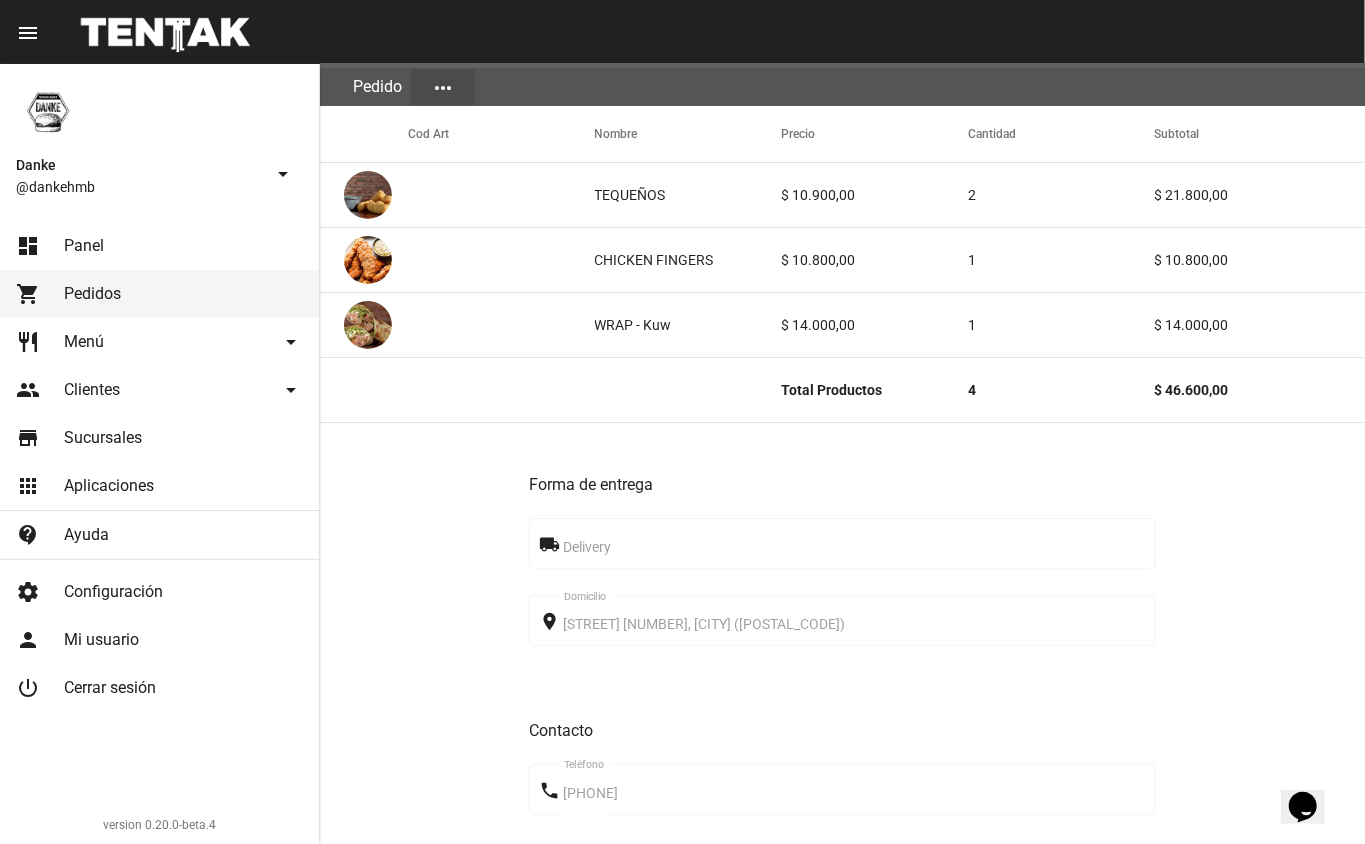 click on "Forma de entrega local_shipping Delivery place [STREET] [NUMBER], [CITY] ([POSTAL_CODE]) Domicilio Contacto phone [PHONE] Teléfono Medio de pago credit_card Tarjeta debvisa done Aprobado Estado receipt #[RECEIPT_NUMBER] Referencia Resumen Total productos $ 46.600,00 Total $ 46.600,00" 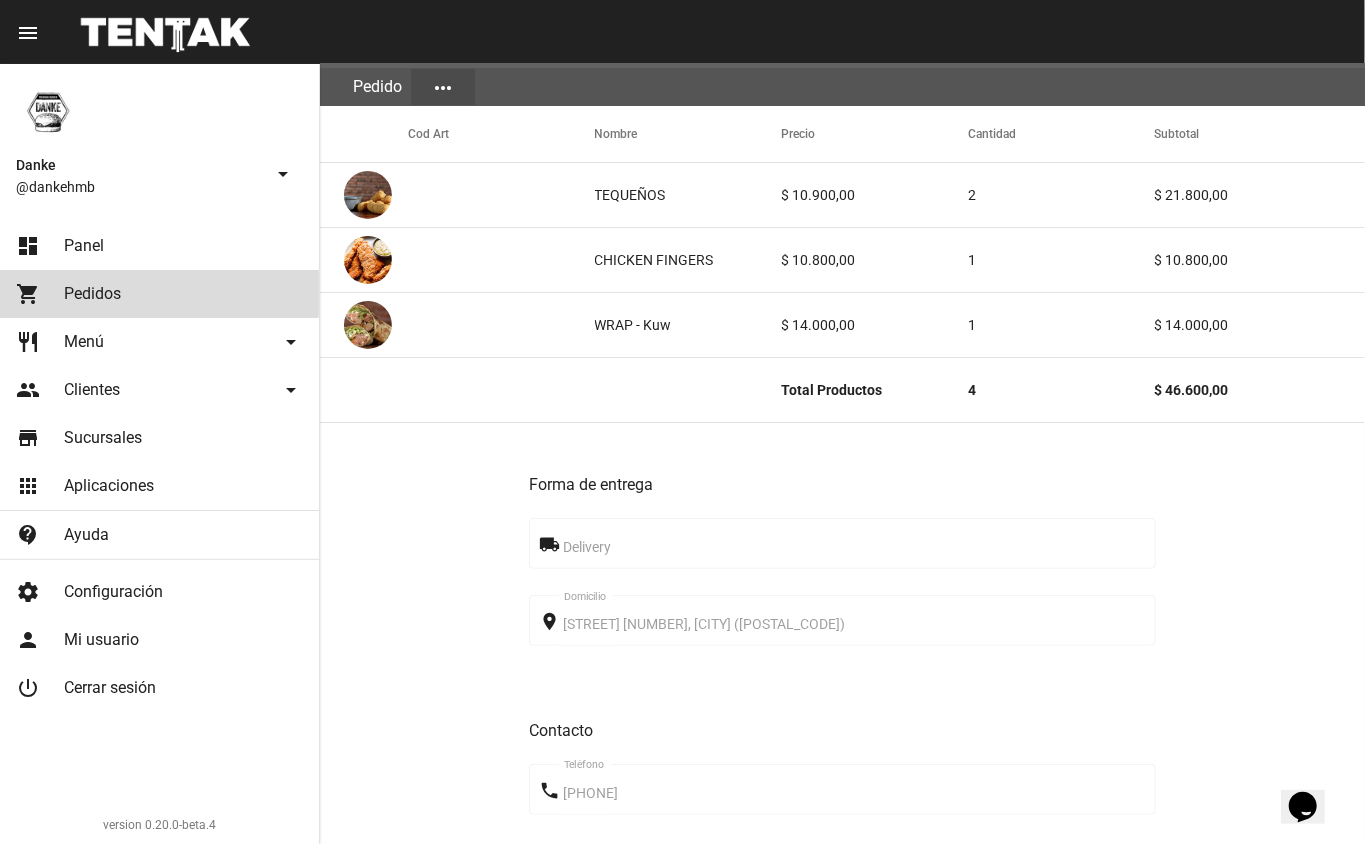 click on "shopping_cart Pedidos" 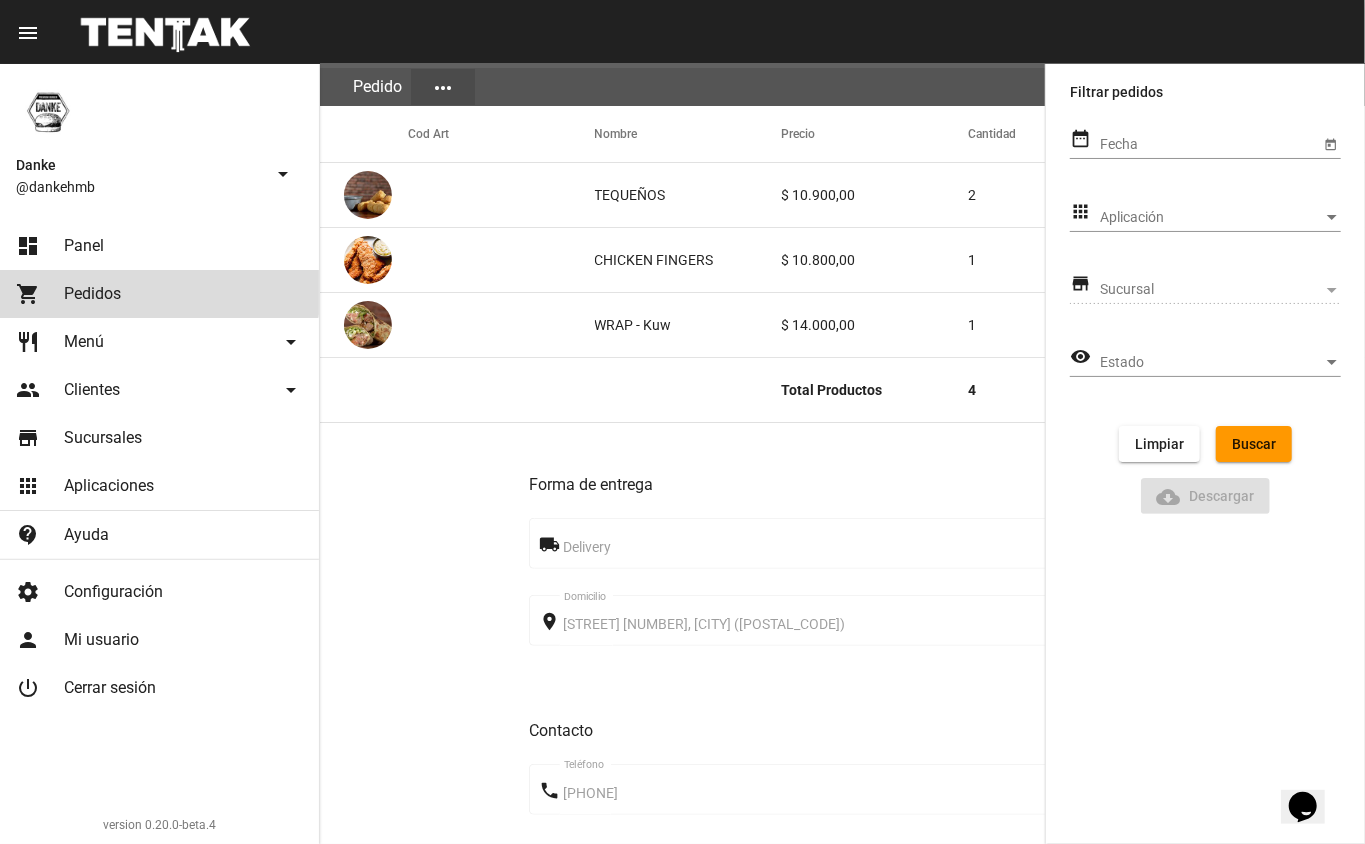 scroll, scrollTop: 0, scrollLeft: 0, axis: both 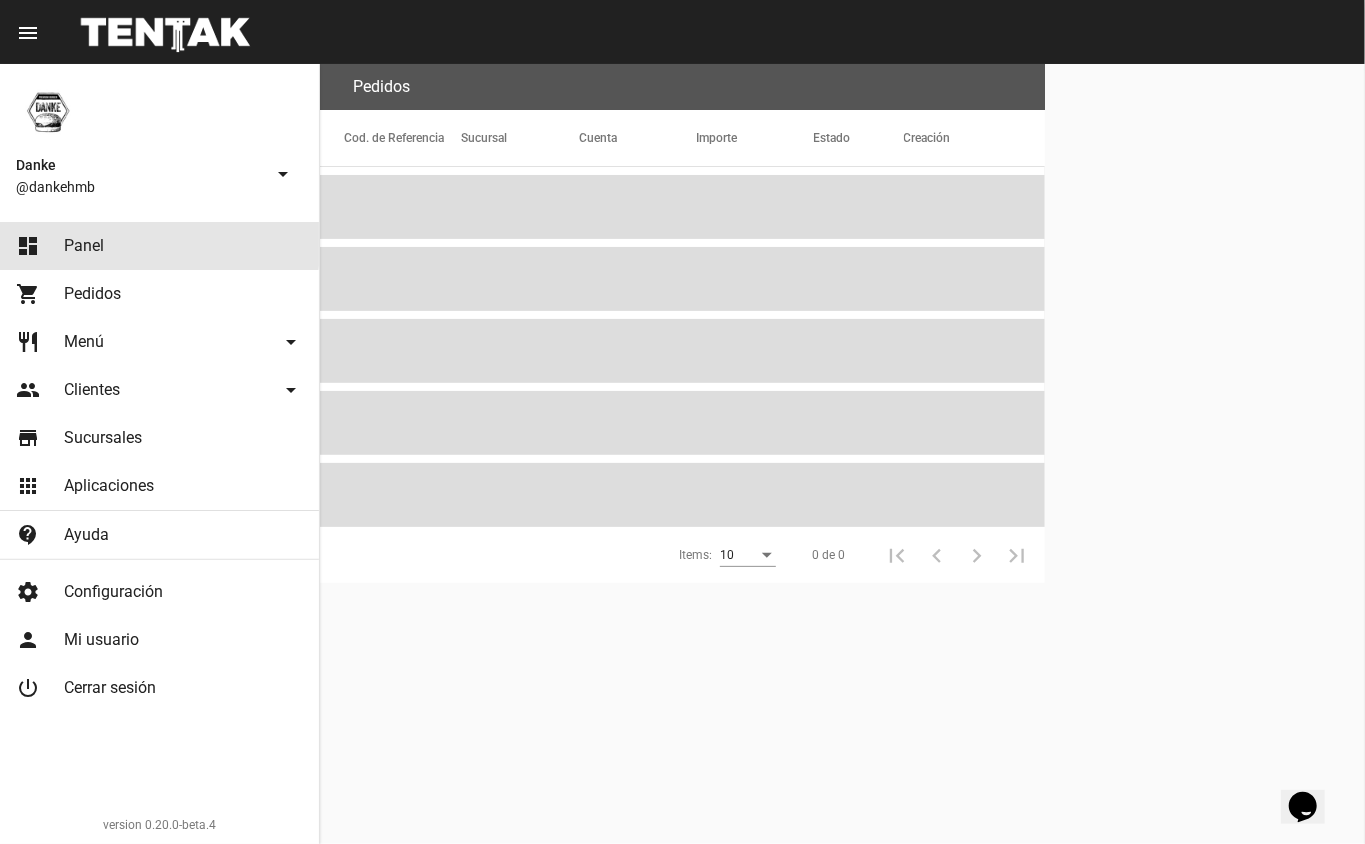 click on "Panel" 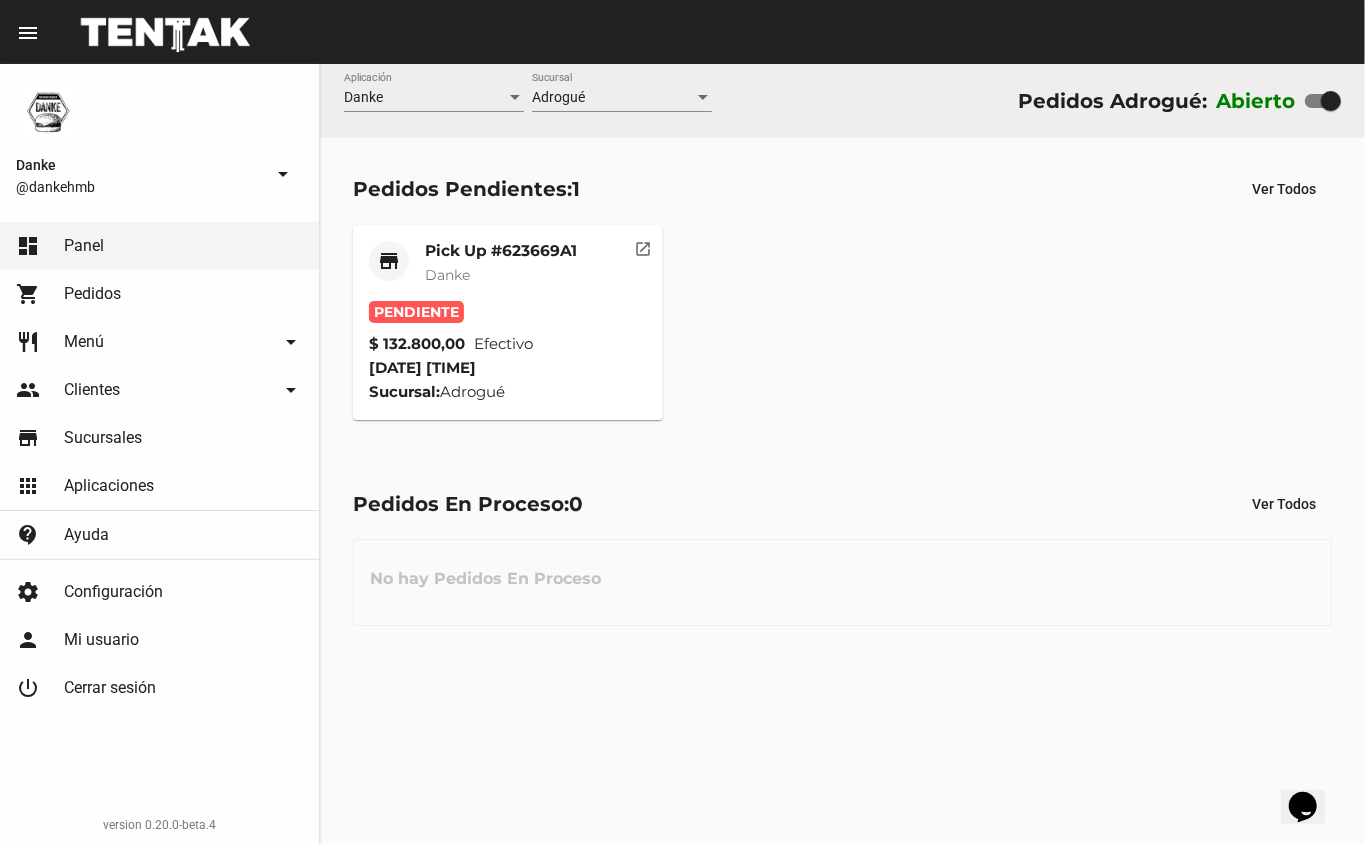 click on "store Pick Up #[REFERENCE] Danke Pendiente $ 132.800,00 Efectivo [DATE] [TIME] Sucursal: [CITY] open_in_new" 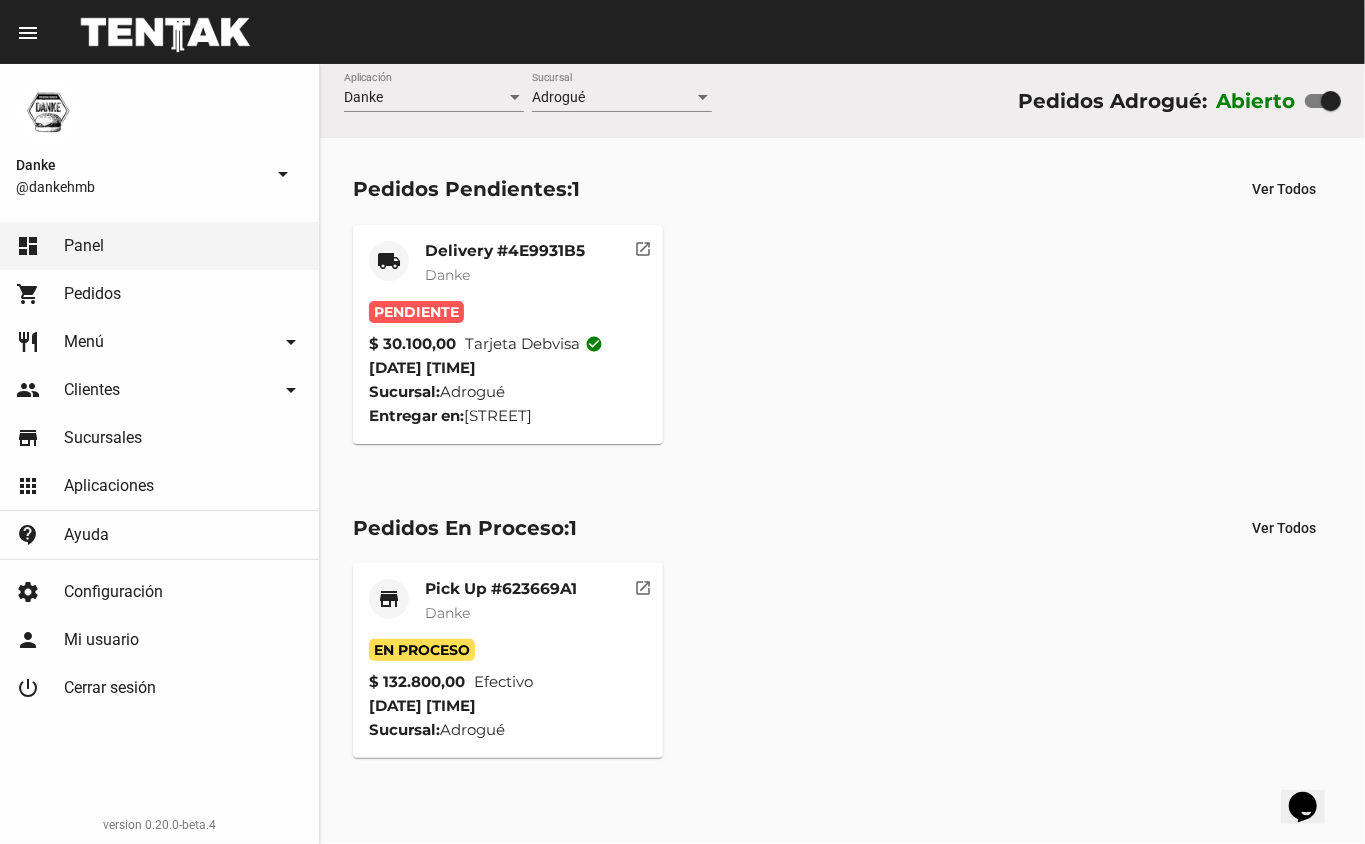 click on "Danke" 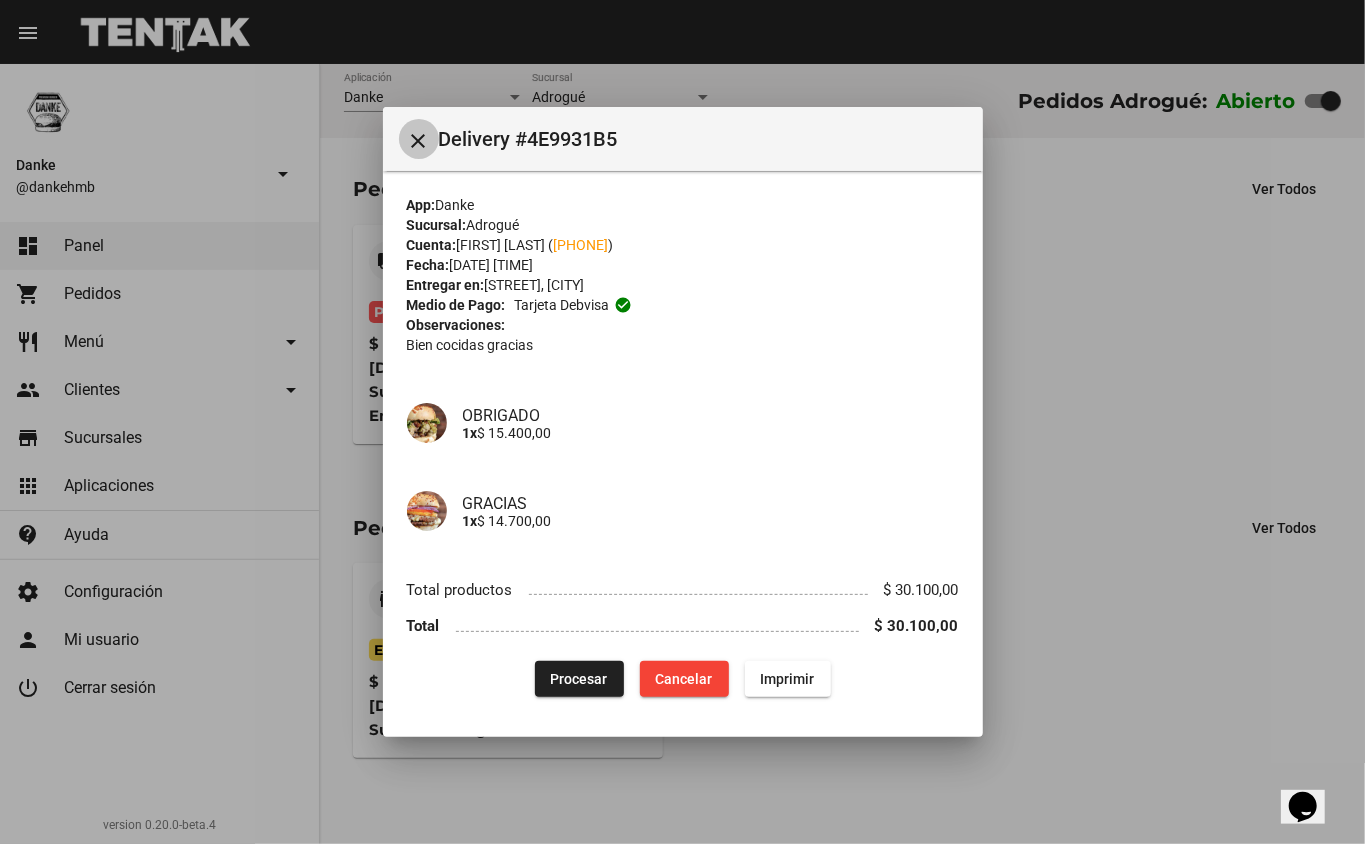 click on "close" at bounding box center (419, 141) 